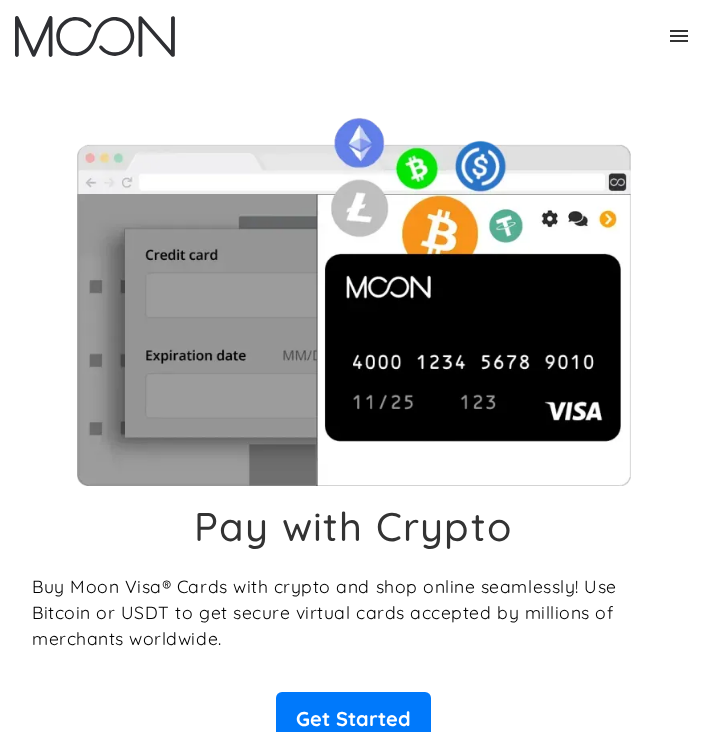 scroll, scrollTop: 0, scrollLeft: 0, axis: both 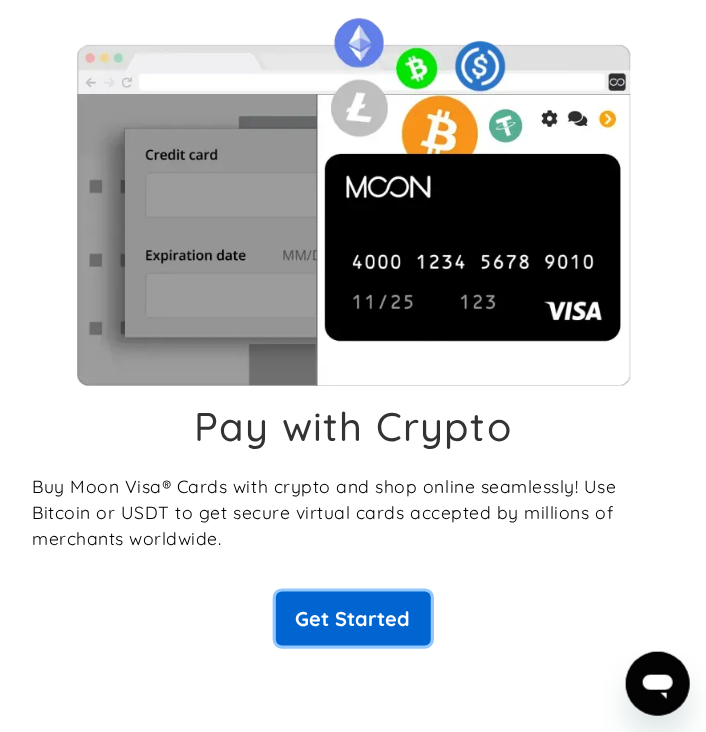 click on "Get Started" at bounding box center [353, 619] 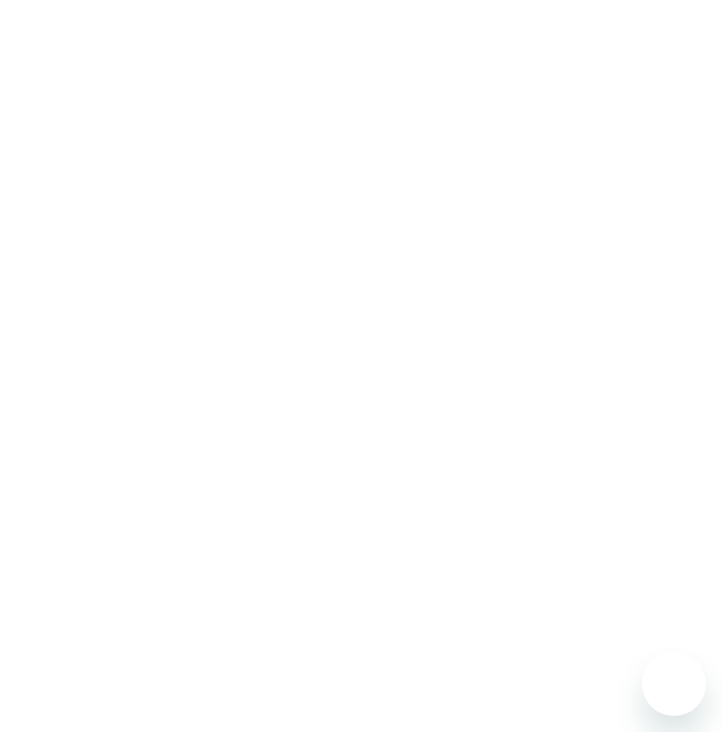 scroll, scrollTop: 0, scrollLeft: 0, axis: both 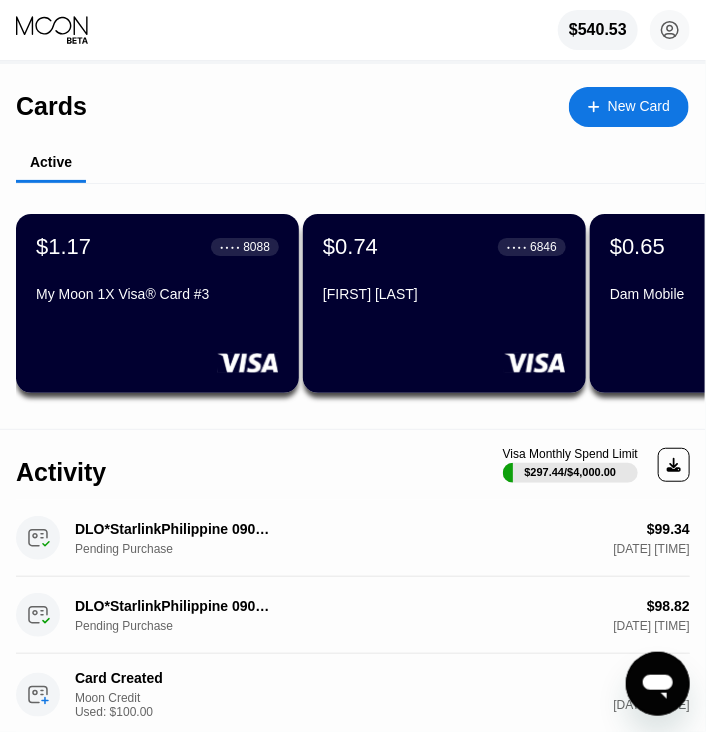 click on "Cards    New Card" at bounding box center [352, 99] 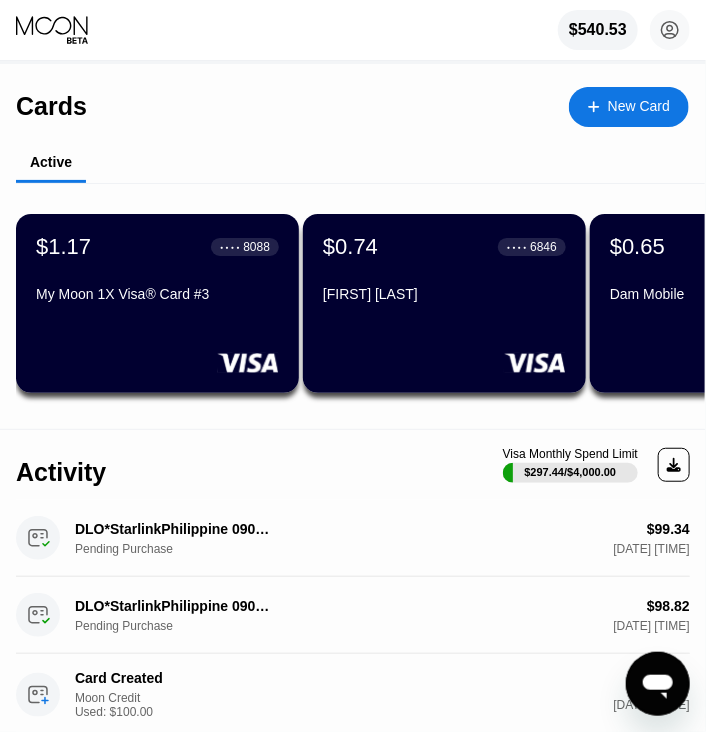 click on "New Card" at bounding box center (639, 106) 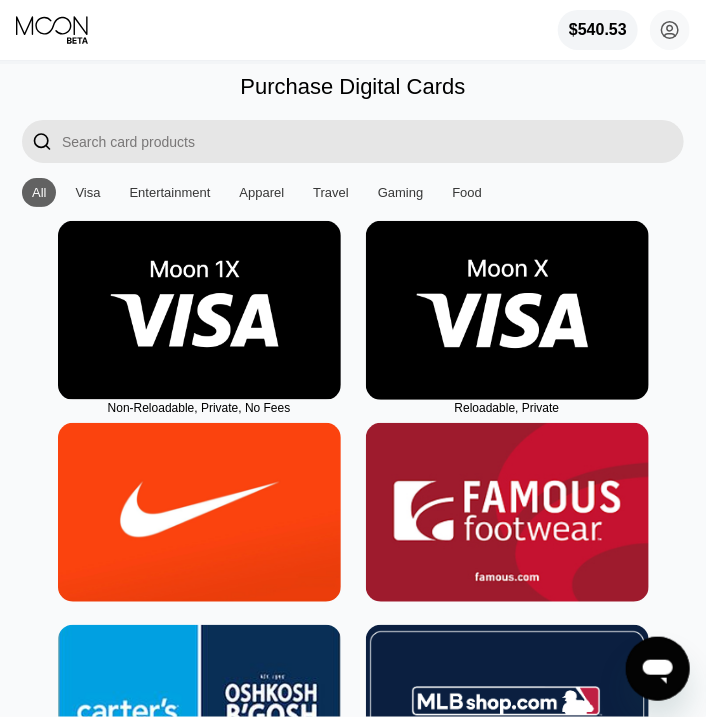 click at bounding box center [199, 310] 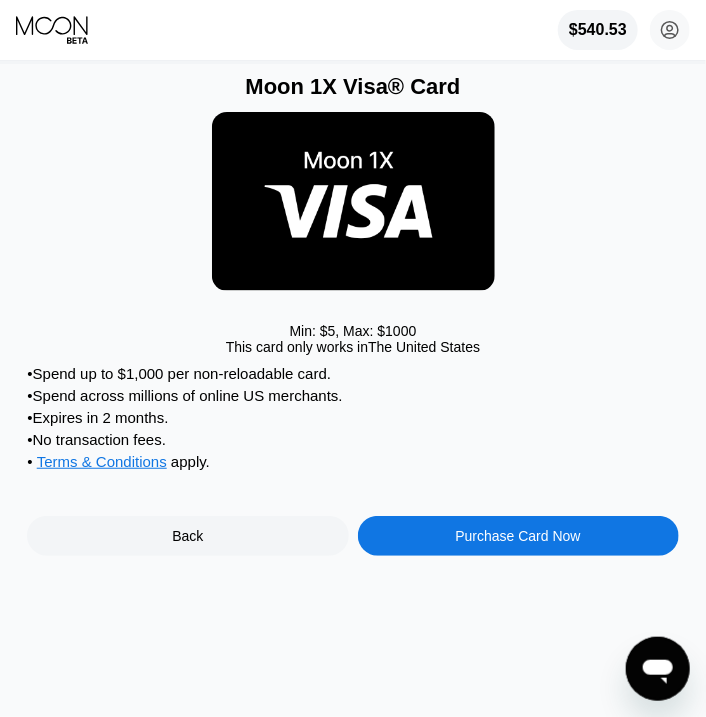 click on "Purchase Card Now" at bounding box center (517, 536) 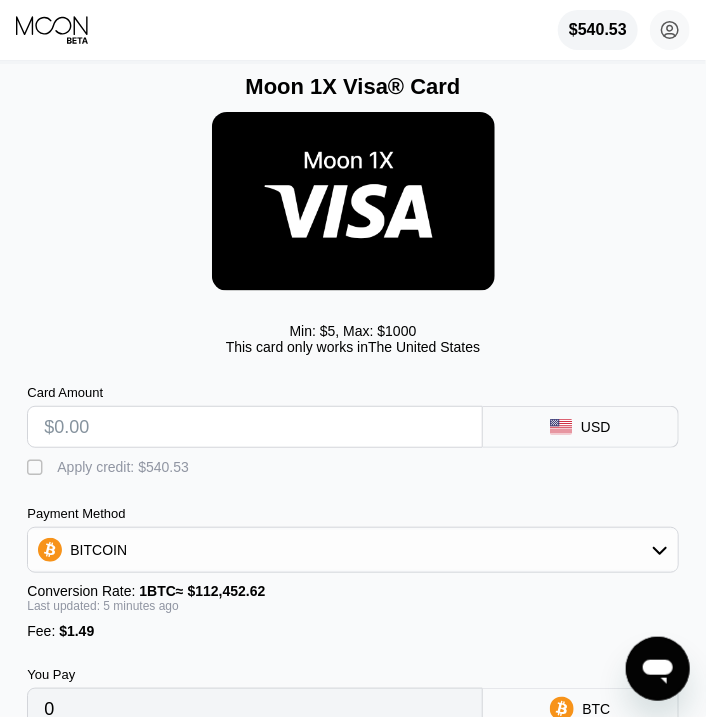 click at bounding box center [255, 427] 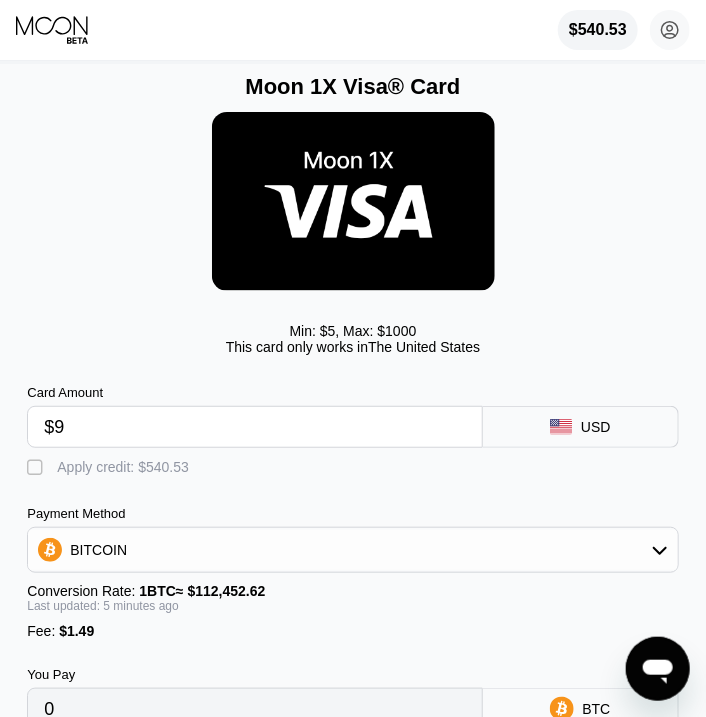type on "$99" 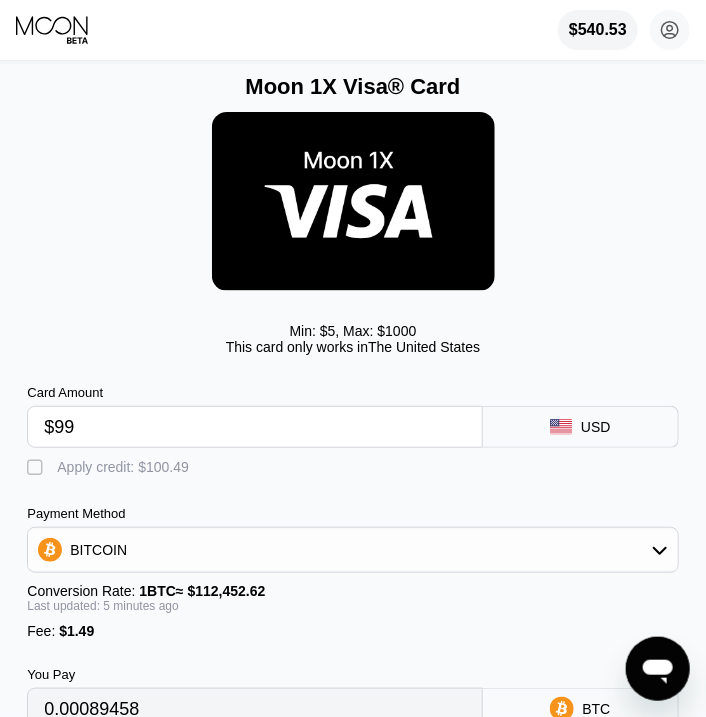 type on "0.00089458" 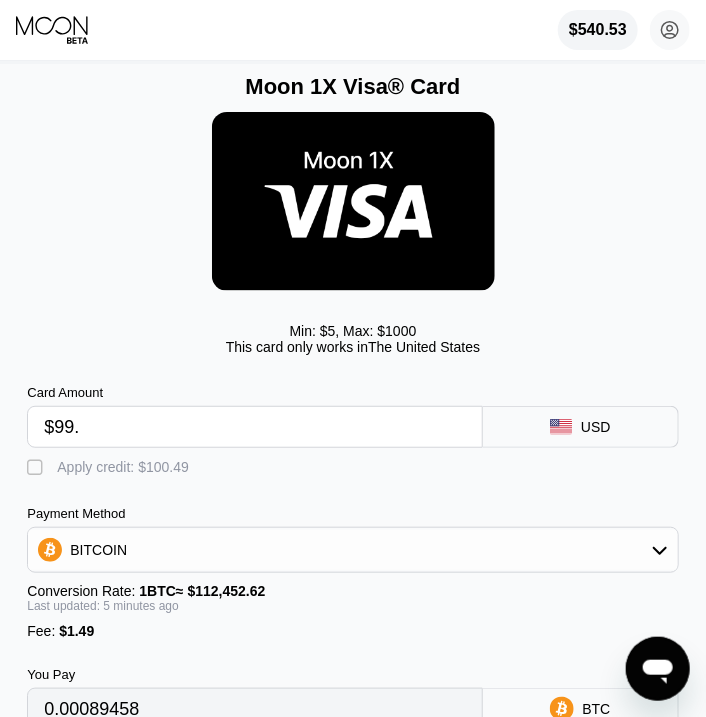 type on "$99.7" 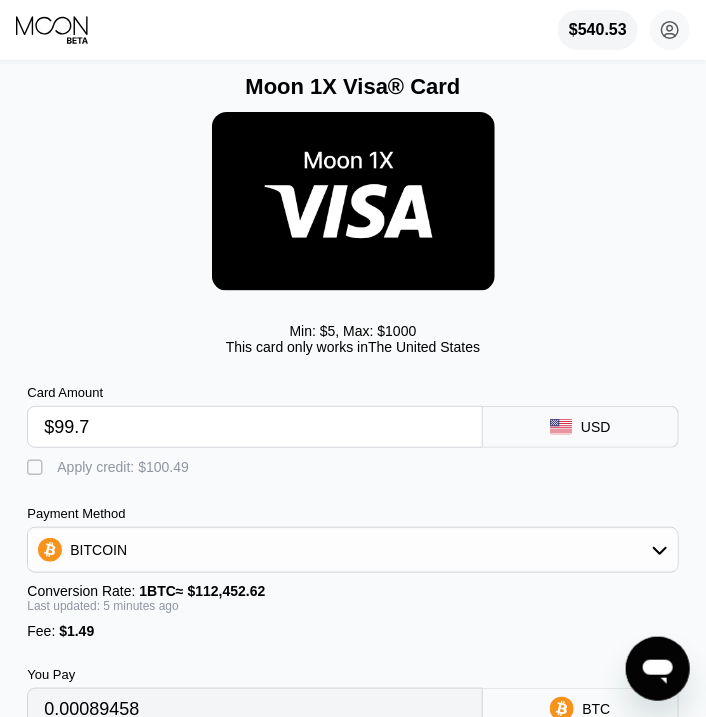 type on "0.00090081" 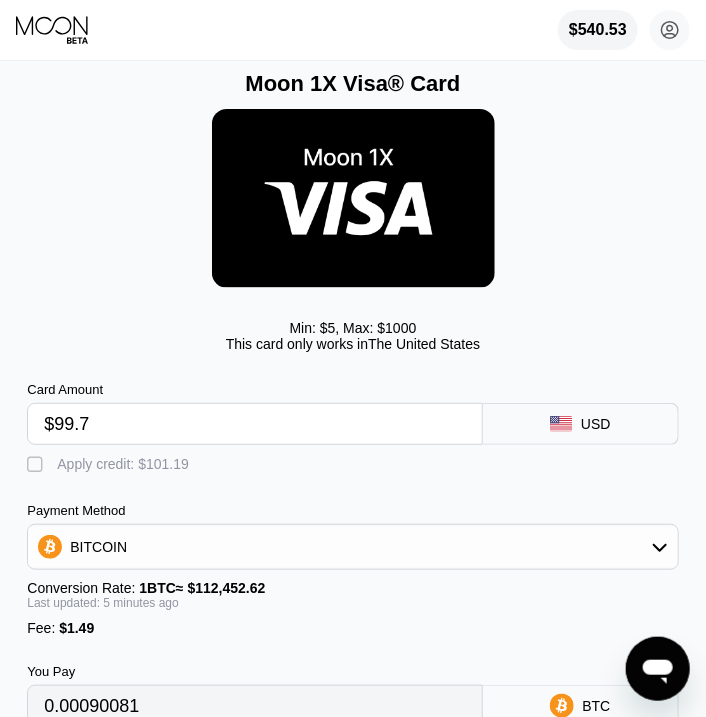 scroll, scrollTop: 100, scrollLeft: 0, axis: vertical 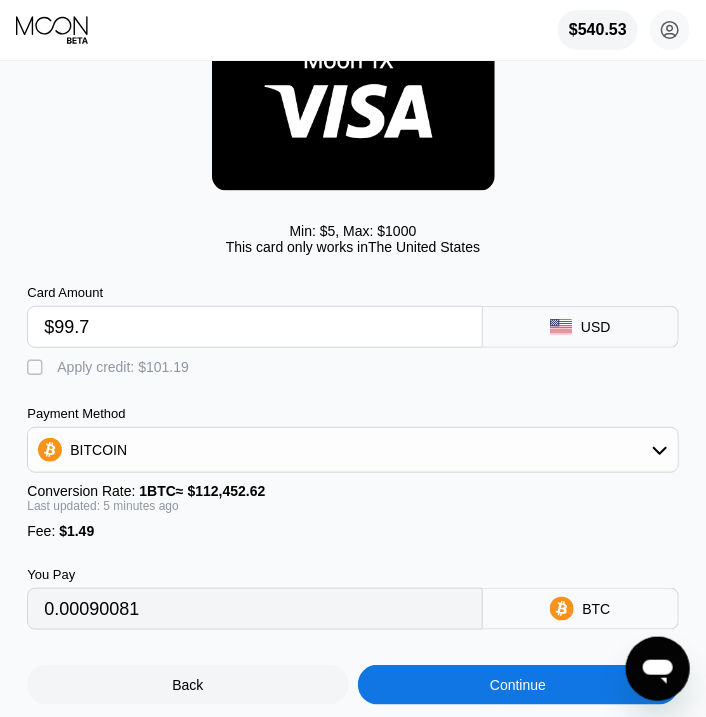 type on "$99.7" 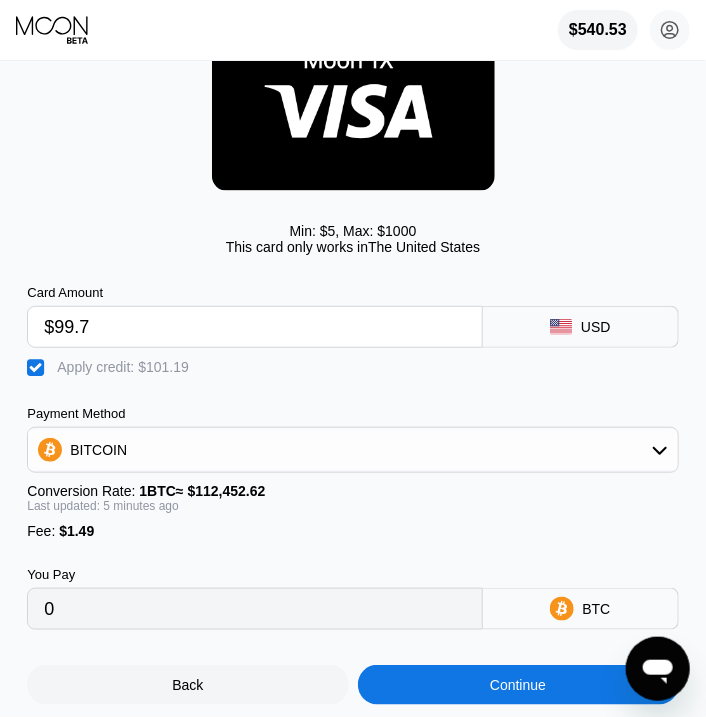 click on "Continue" at bounding box center (518, 685) 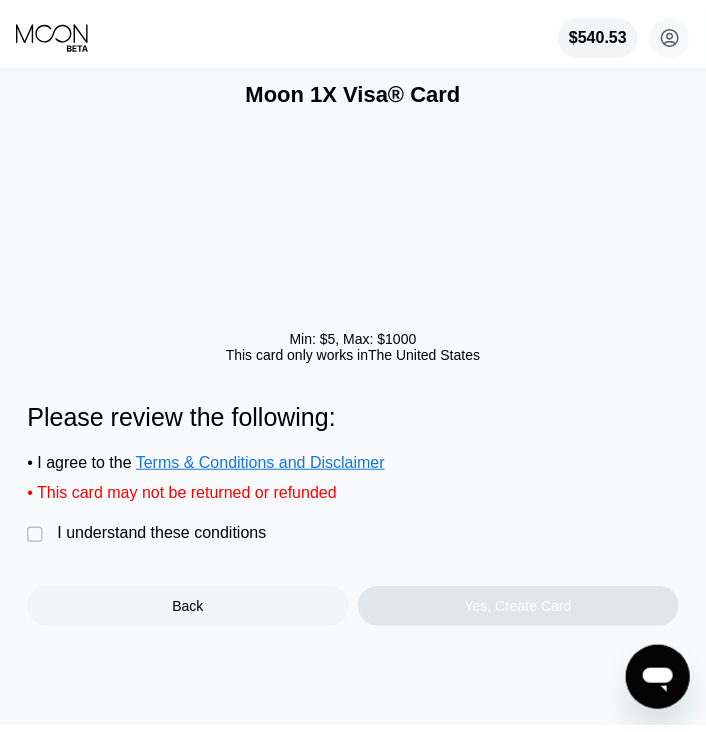 scroll, scrollTop: 0, scrollLeft: 0, axis: both 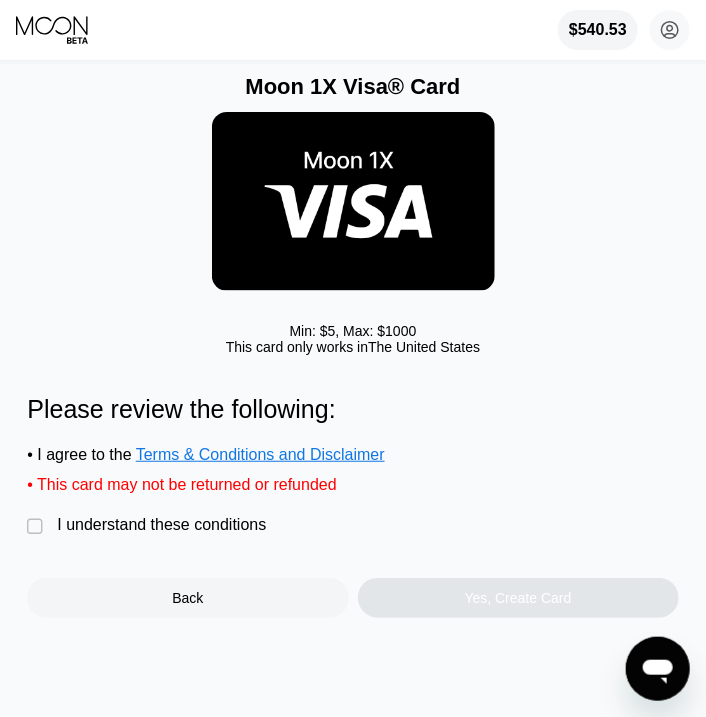 click on "" at bounding box center [37, 527] 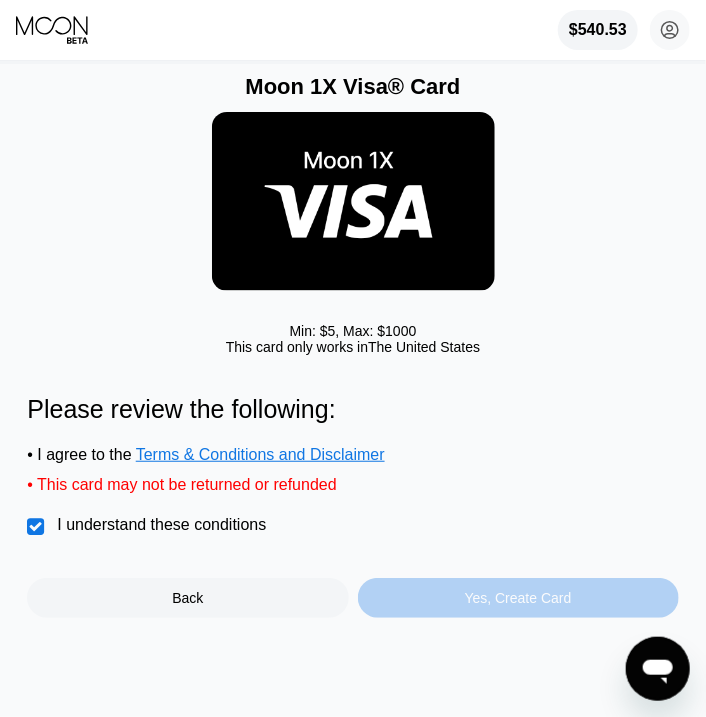 click on "Yes, Create Card" at bounding box center (518, 598) 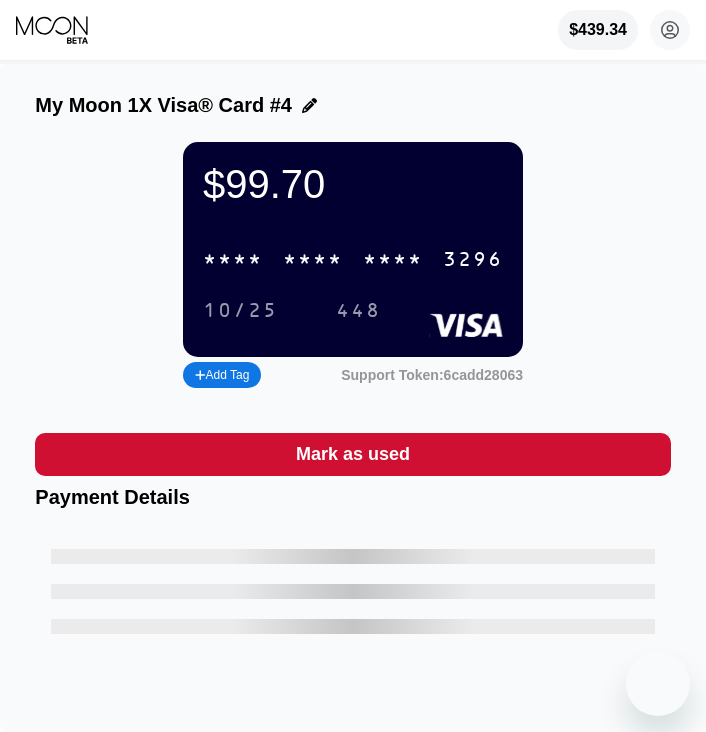 scroll, scrollTop: 0, scrollLeft: 0, axis: both 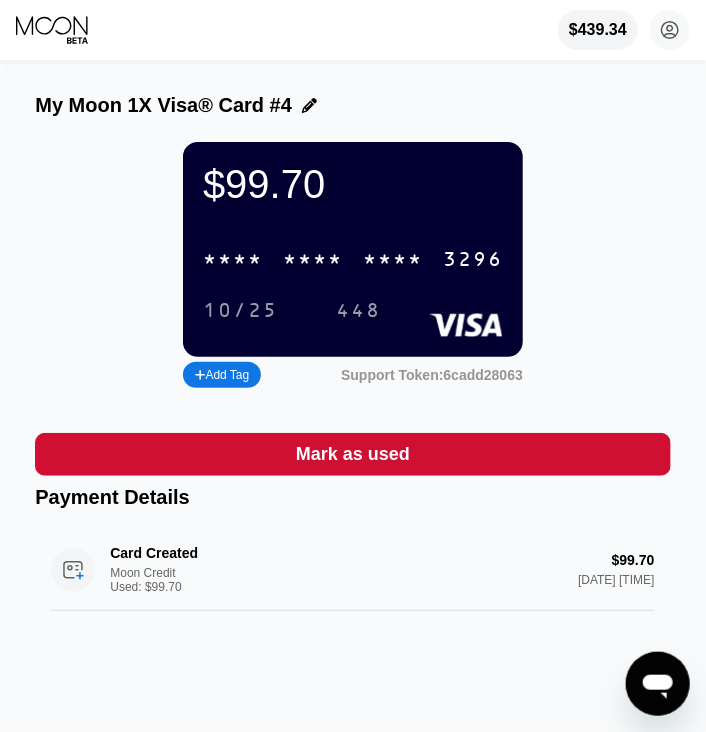 click on "My Moon 1X Visa® Card #4" at bounding box center (352, 105) 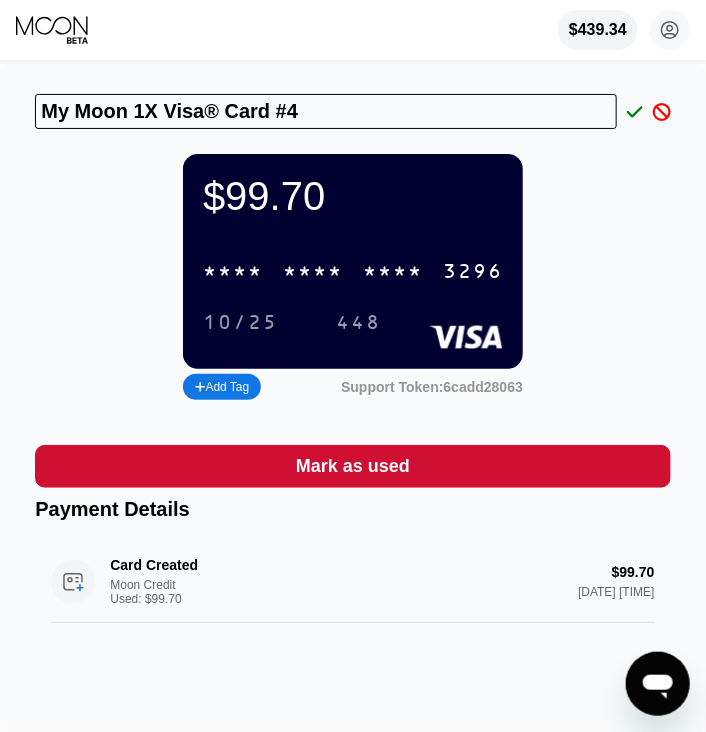 drag, startPoint x: 332, startPoint y: 108, endPoint x: 14, endPoint y: 104, distance: 318.02515 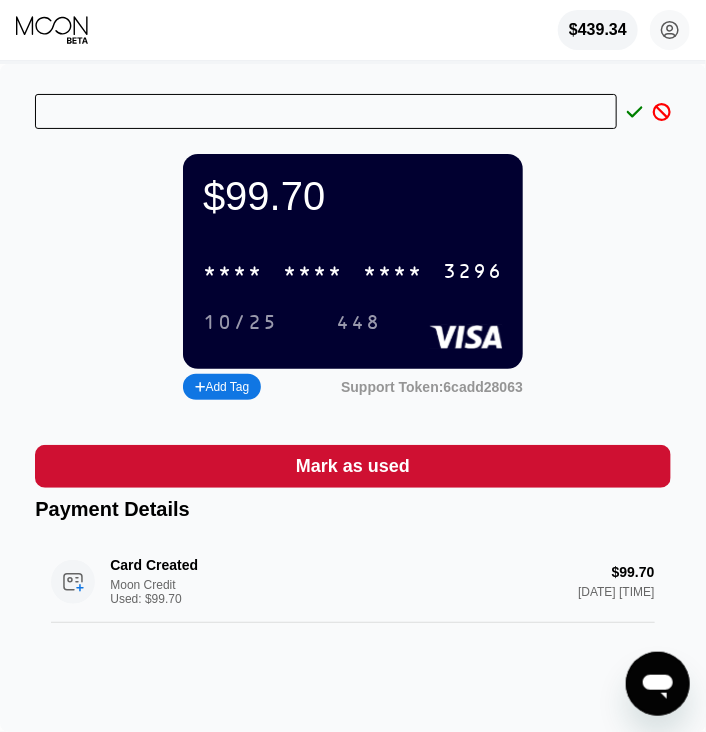 click at bounding box center [326, 111] 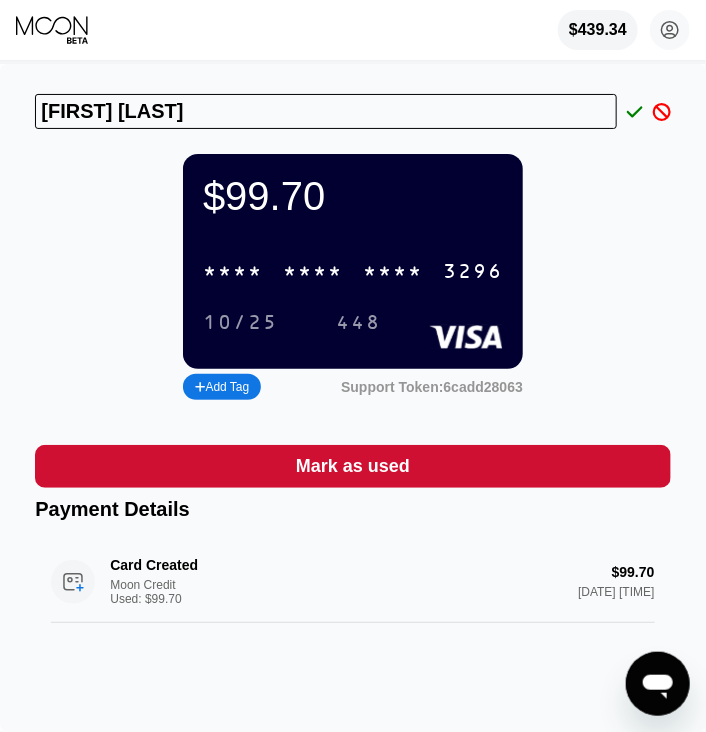 type on "Piggy KYwal" 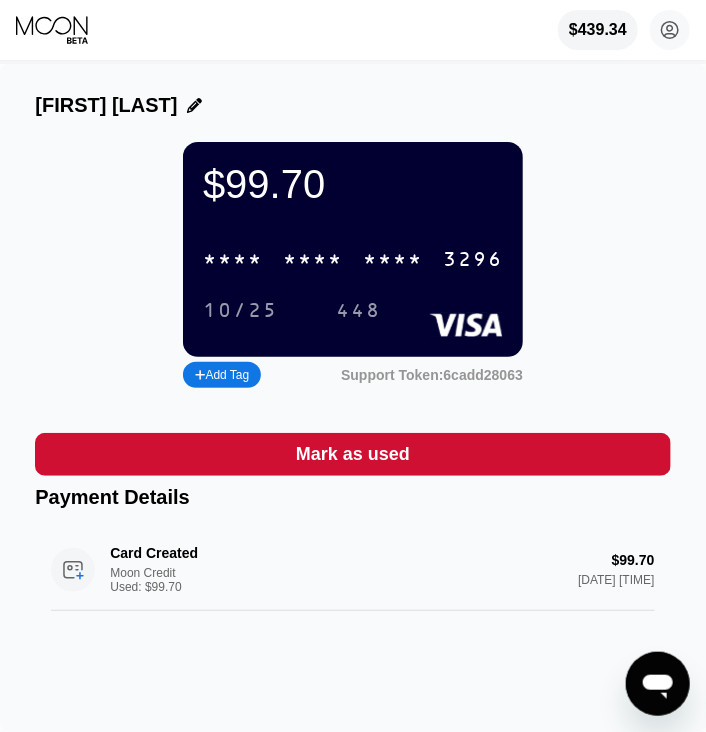 click on "3296" at bounding box center [473, 260] 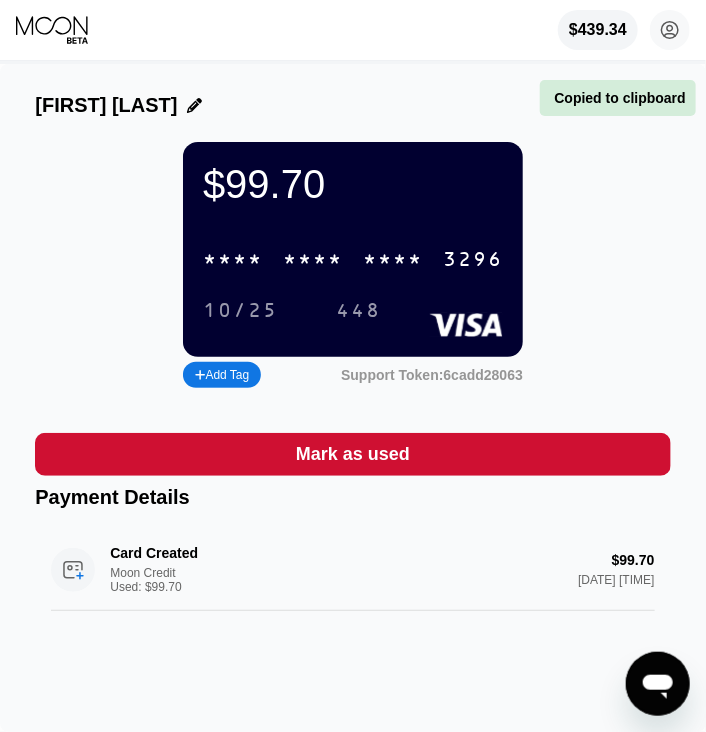 drag, startPoint x: 216, startPoint y: 321, endPoint x: 335, endPoint y: 330, distance: 119.33985 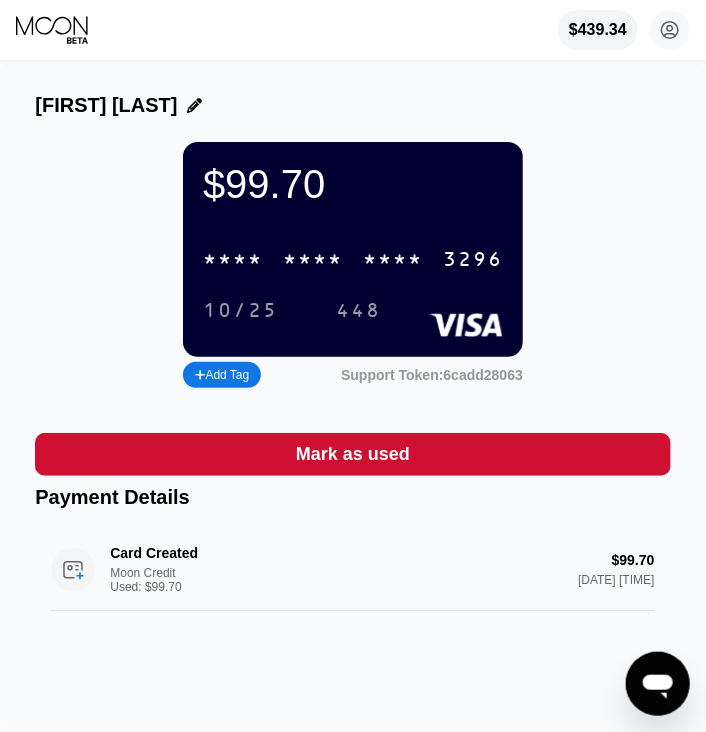 click on "448" at bounding box center [358, 311] 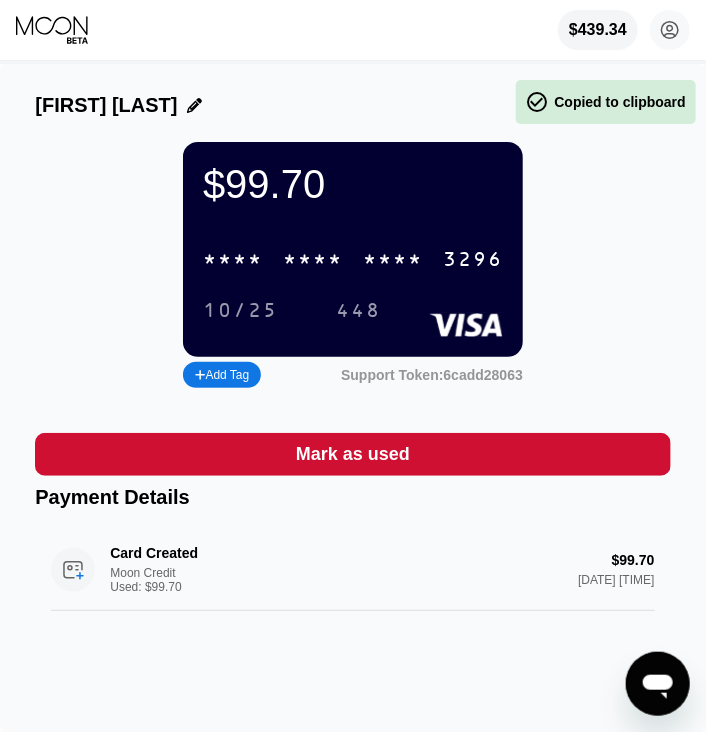 click on "448" at bounding box center [358, 311] 